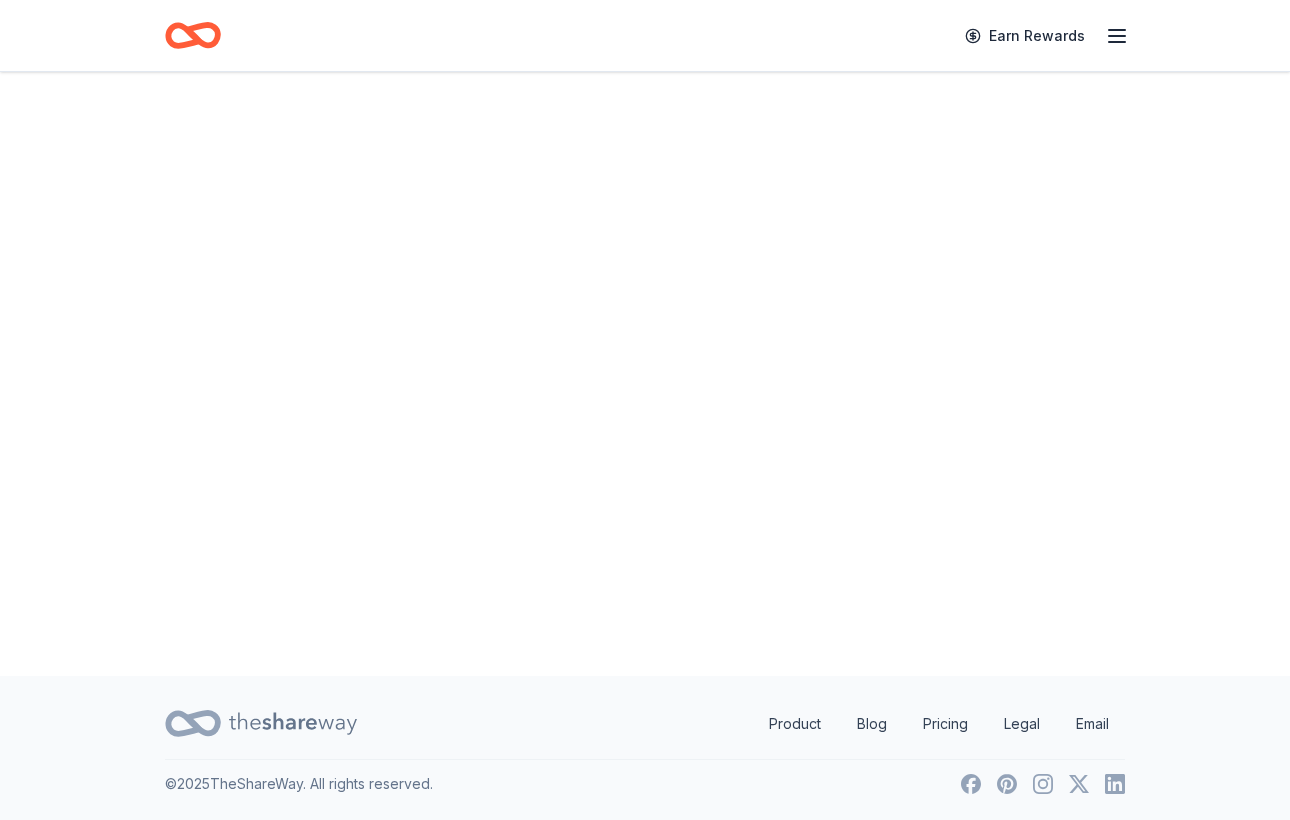 scroll, scrollTop: 0, scrollLeft: 0, axis: both 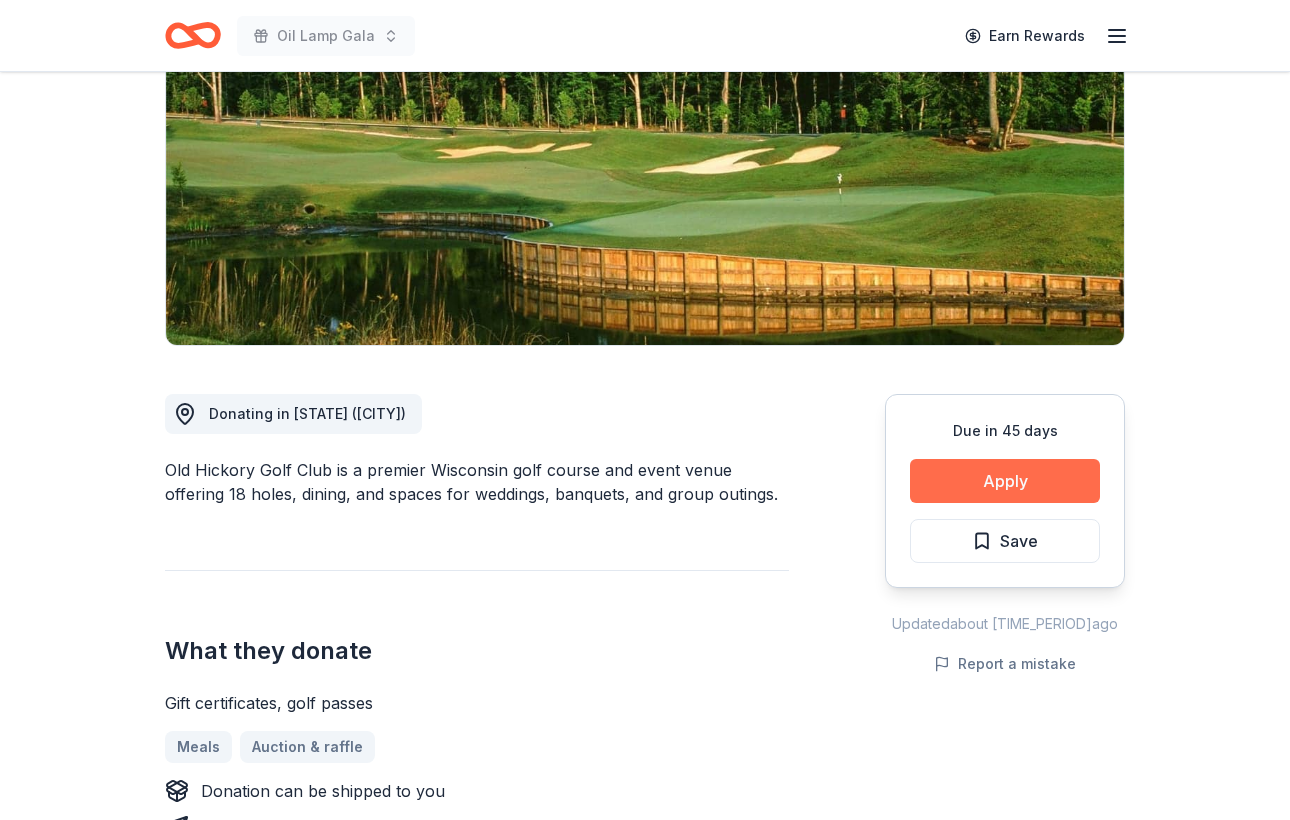 click on "Apply" at bounding box center (1005, 481) 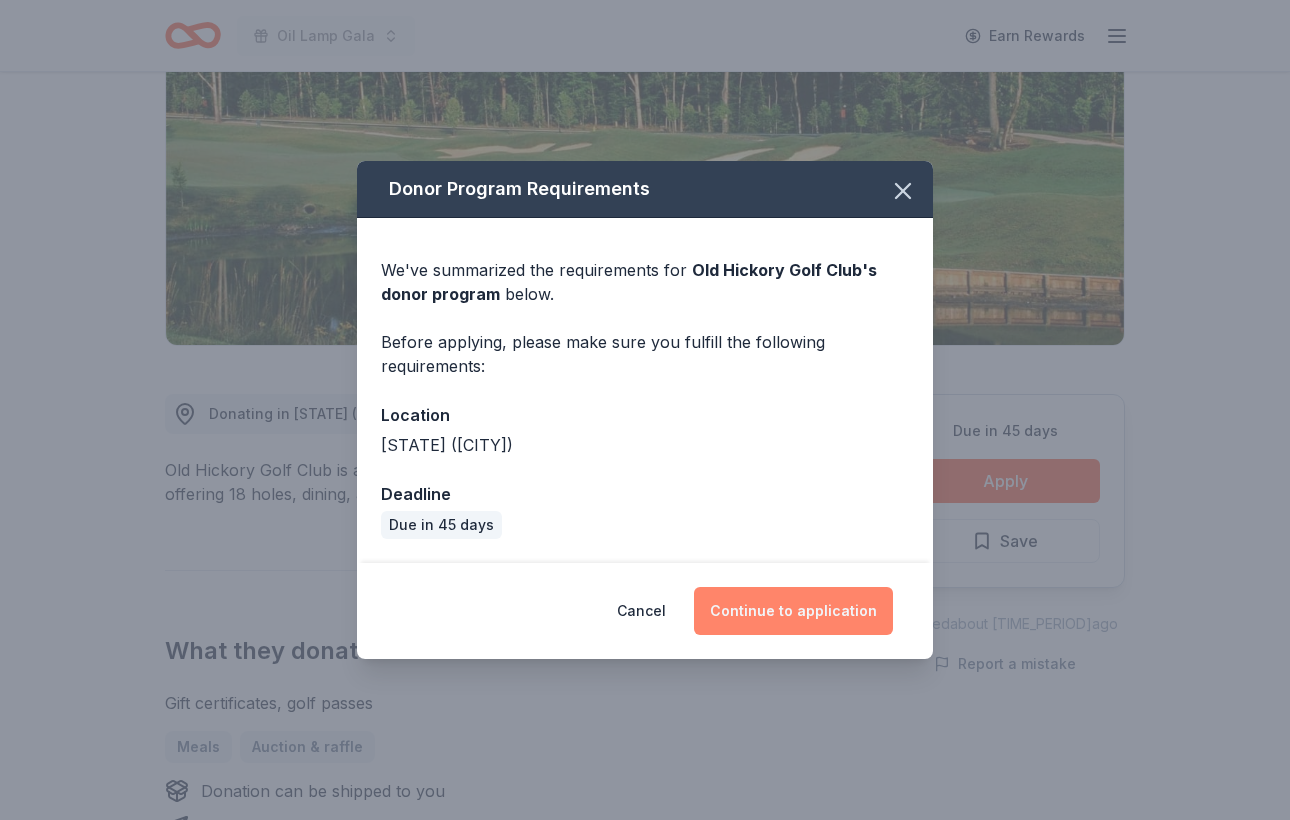 click on "Continue to application" at bounding box center (793, 611) 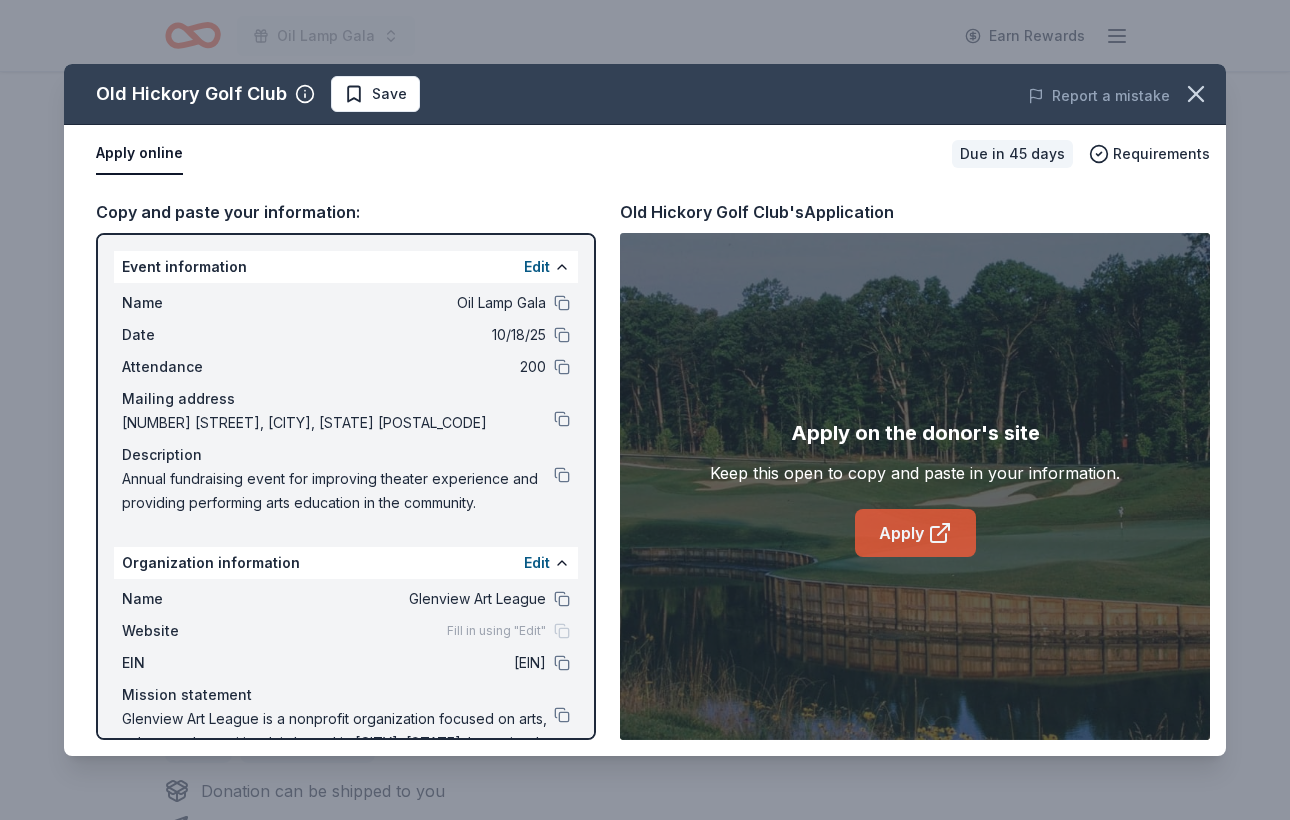 click on "Apply" at bounding box center (915, 533) 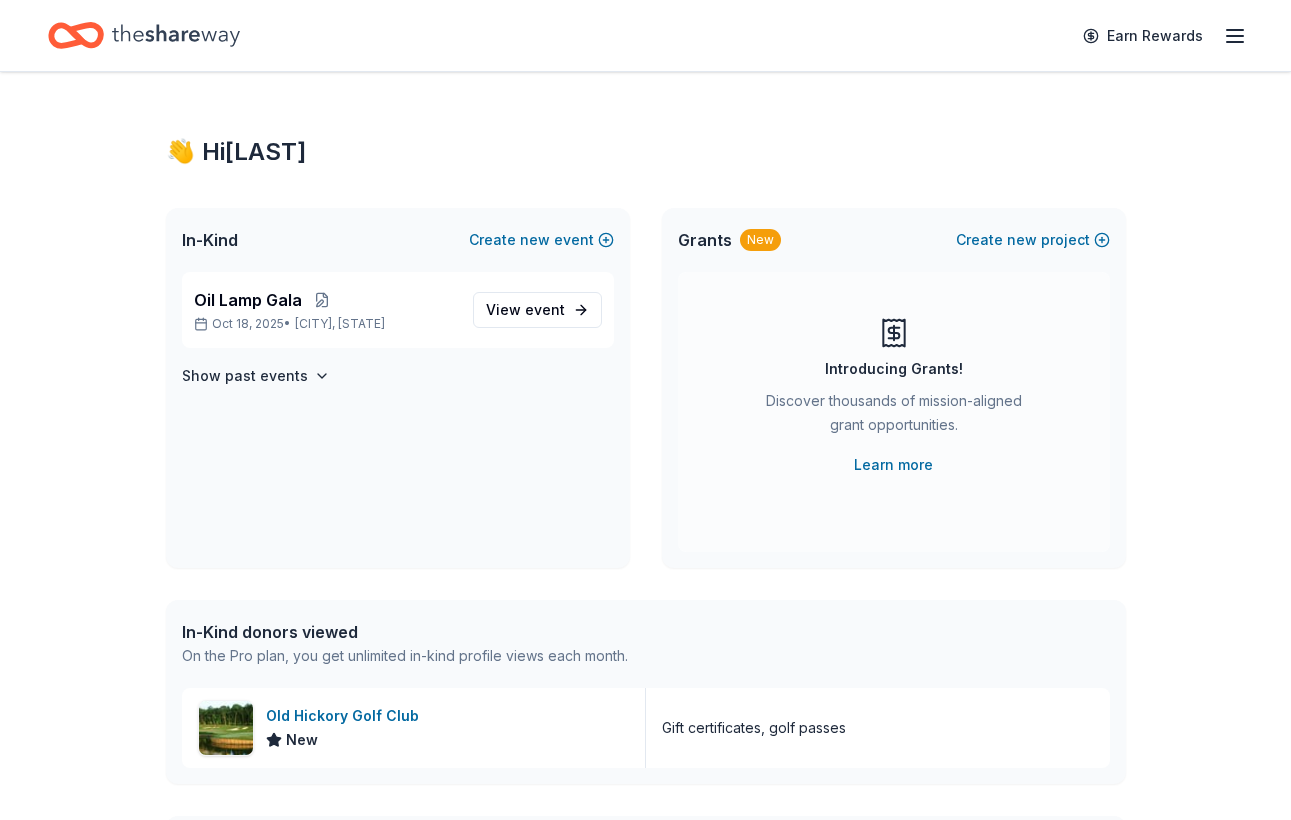 scroll, scrollTop: 0, scrollLeft: 0, axis: both 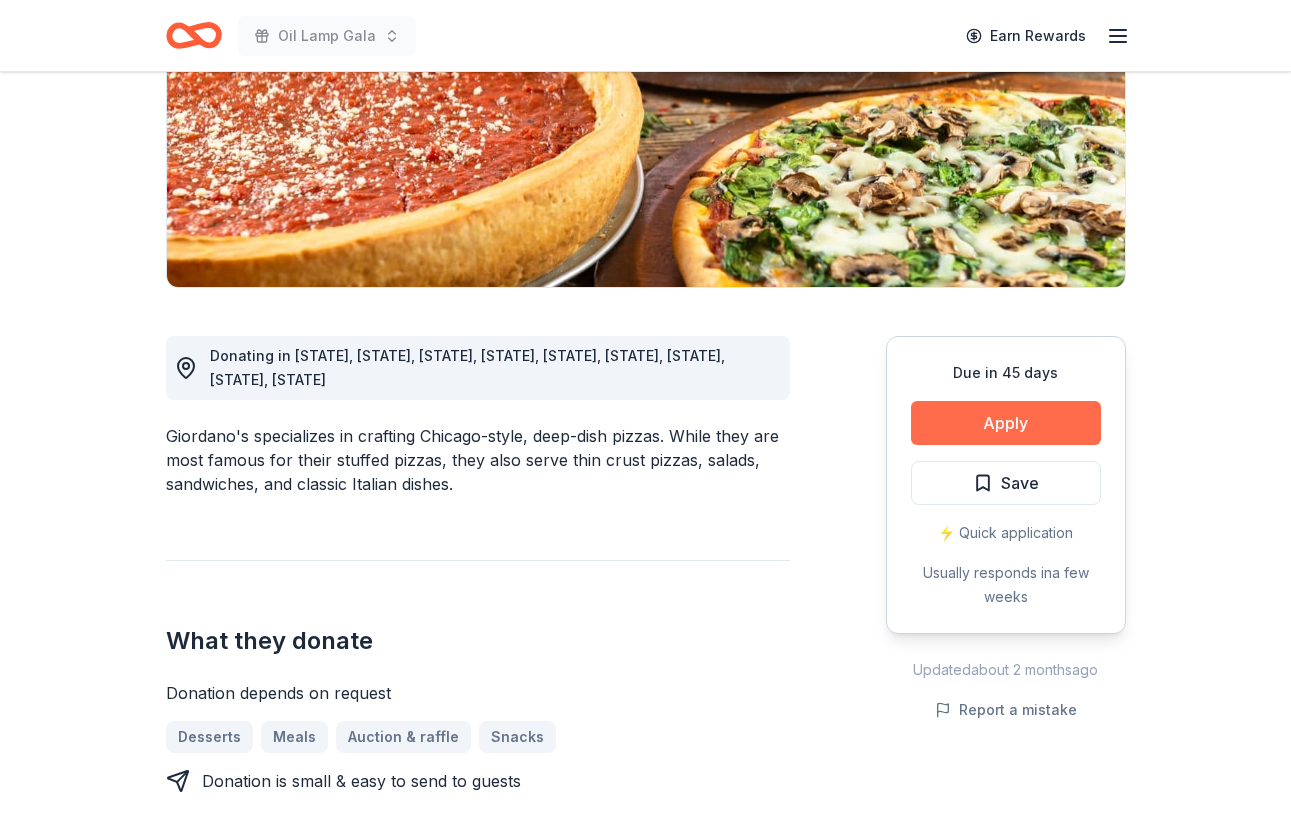 click on "Apply" at bounding box center [1006, 423] 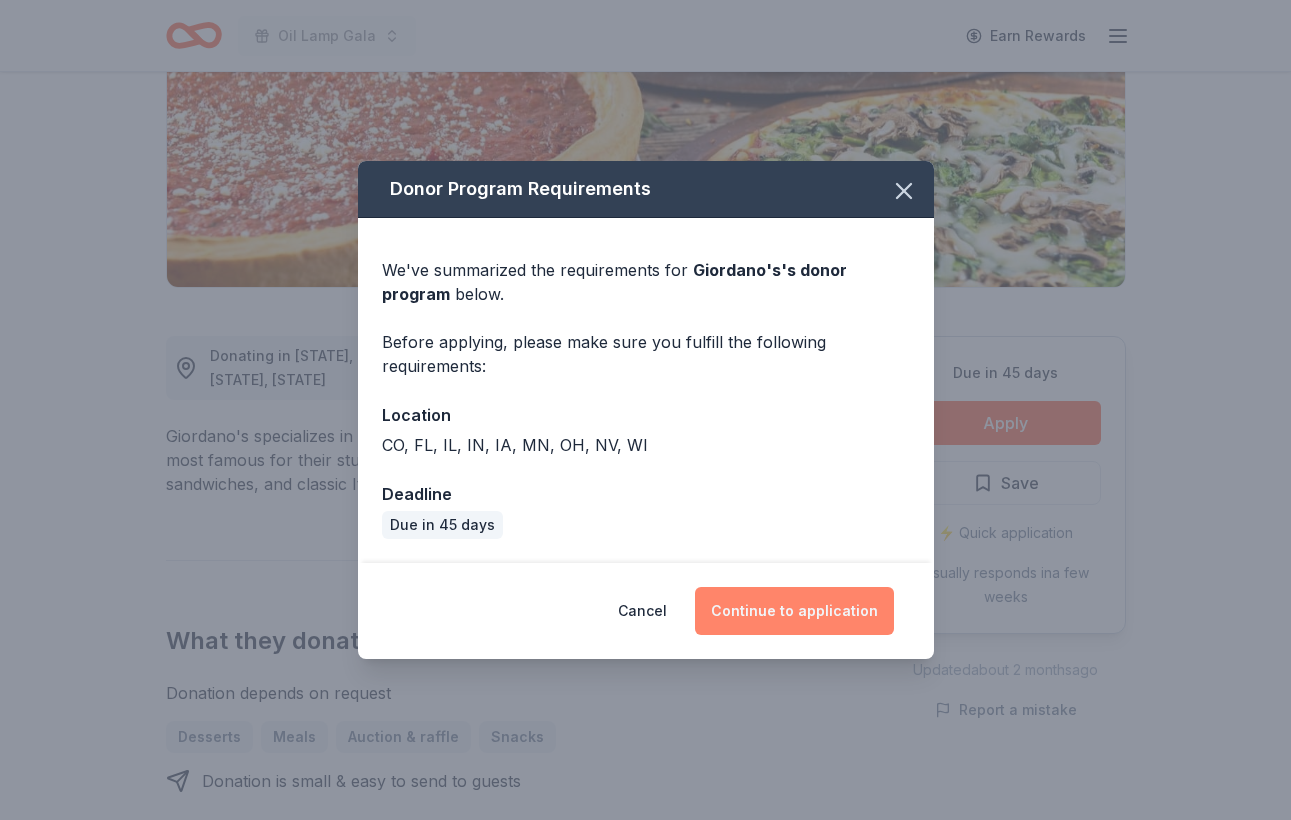 click on "Continue to application" at bounding box center [794, 611] 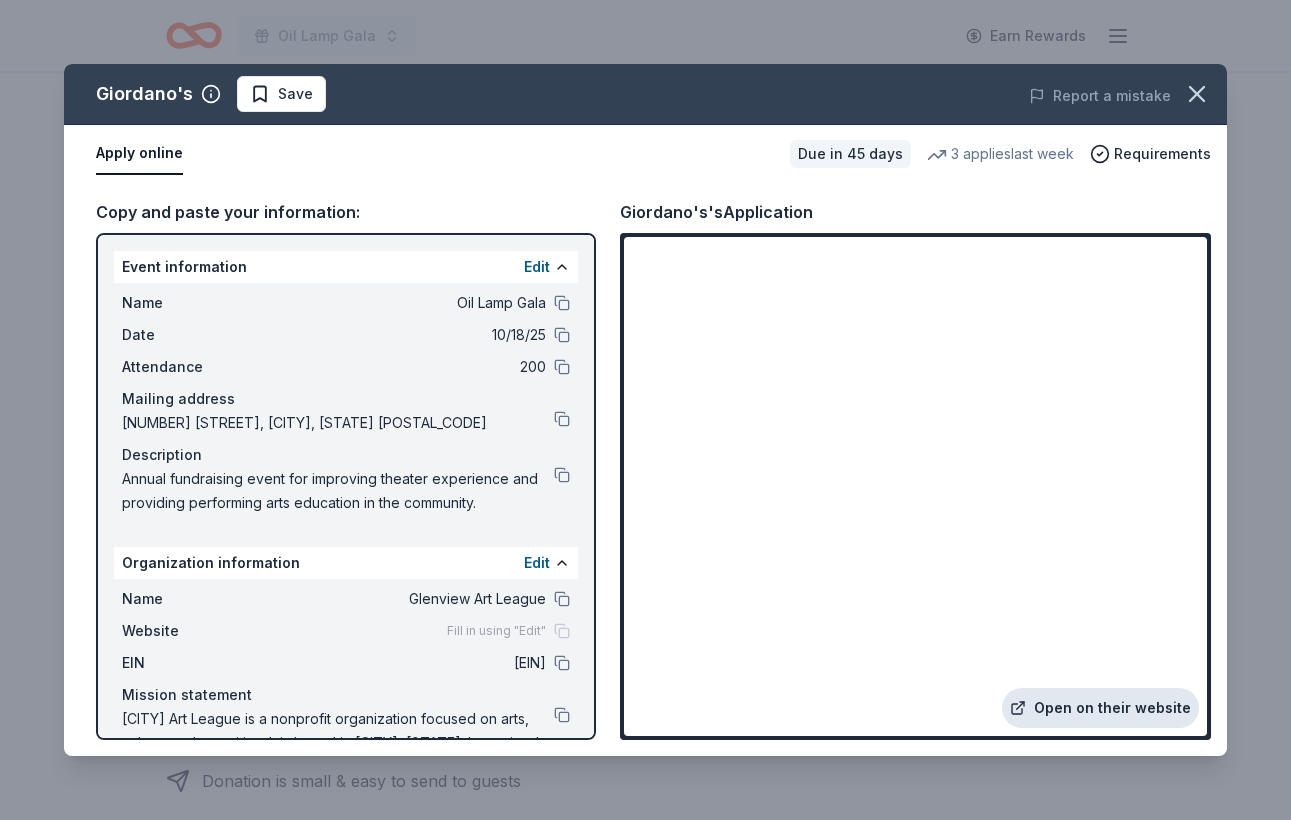 click on "Open on their website" at bounding box center [1100, 708] 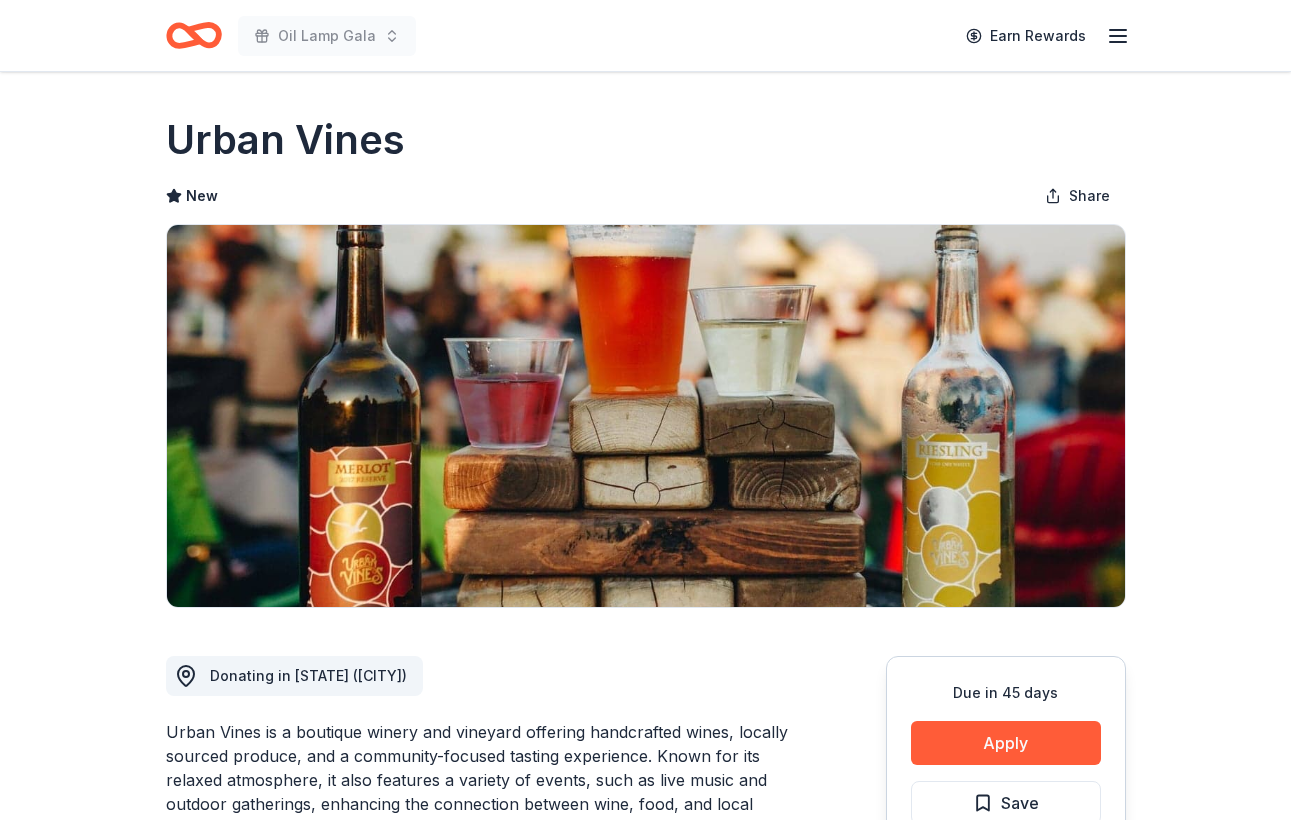 scroll, scrollTop: 0, scrollLeft: 0, axis: both 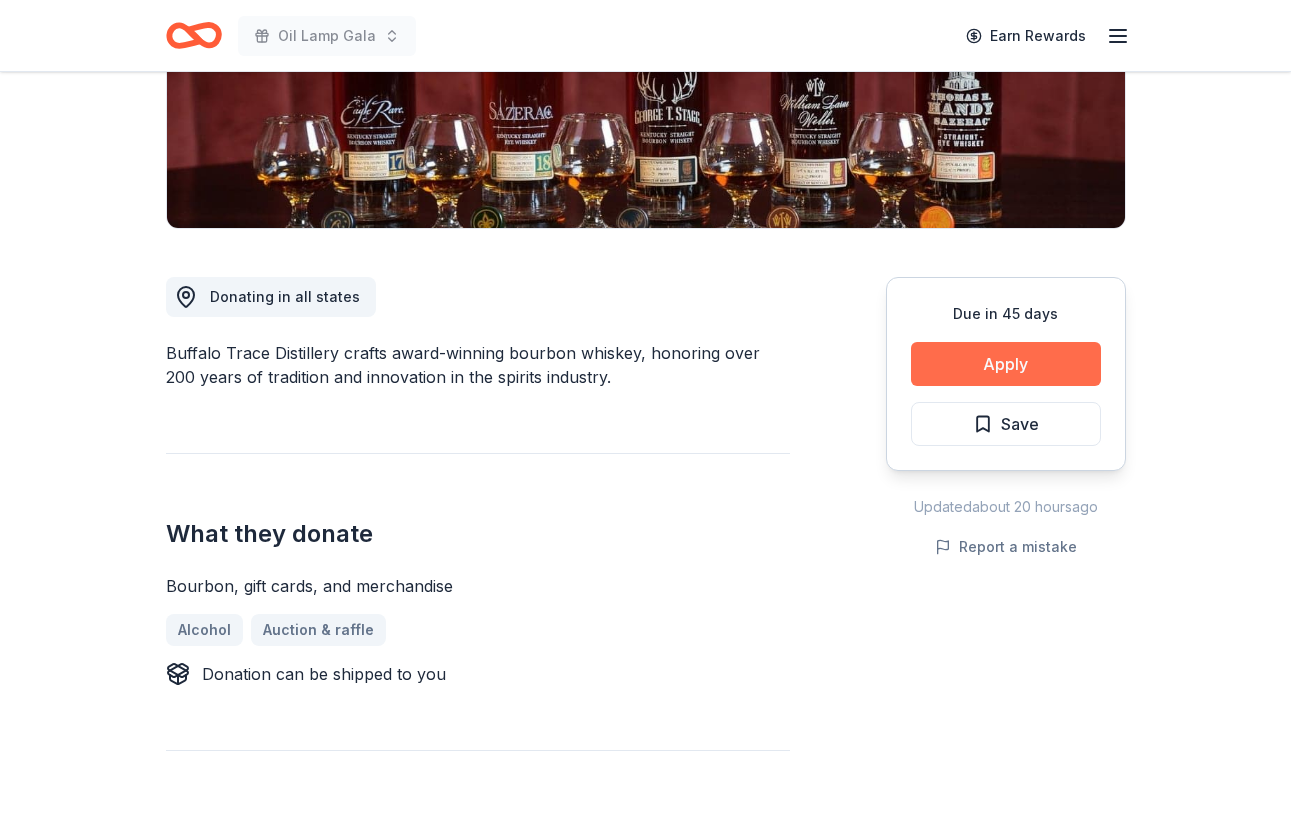 click on "Apply" at bounding box center [1006, 364] 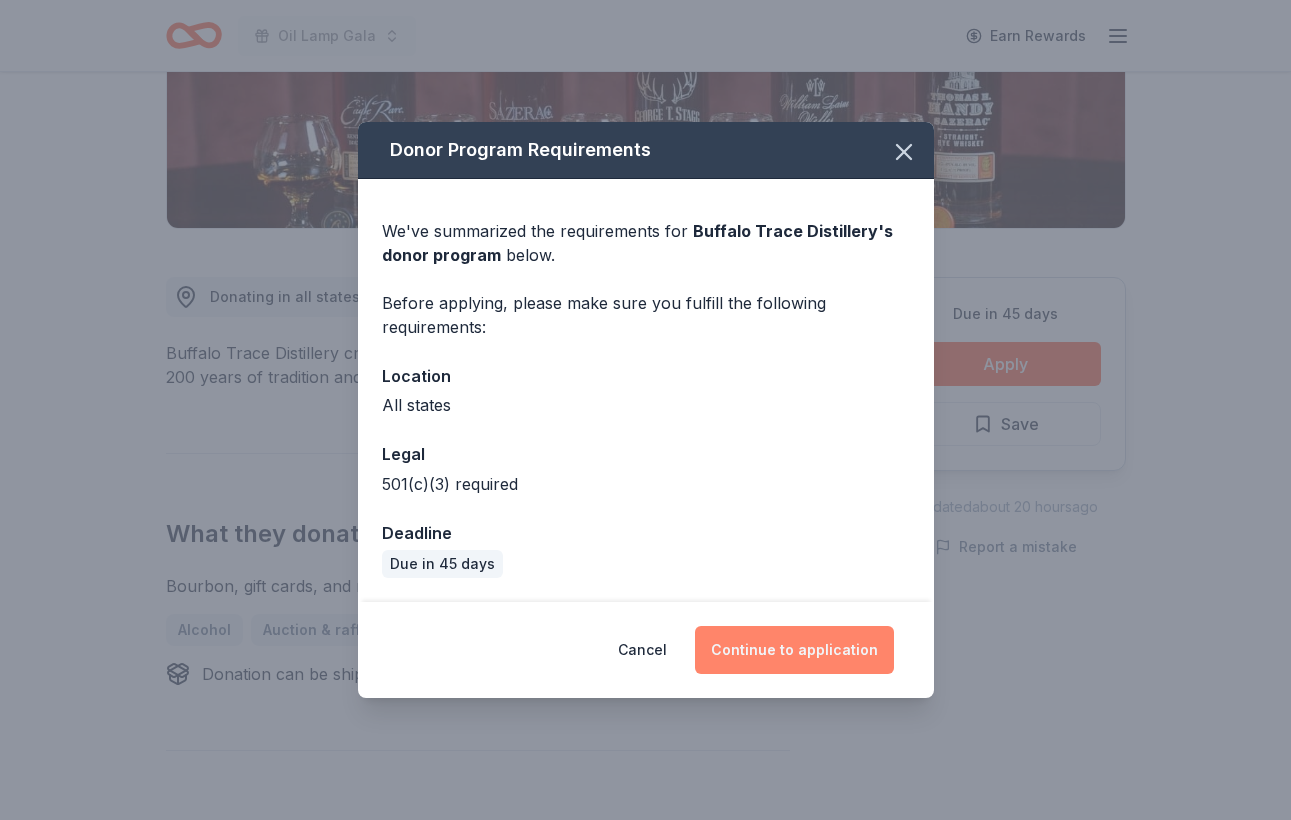 click on "Continue to application" at bounding box center (794, 650) 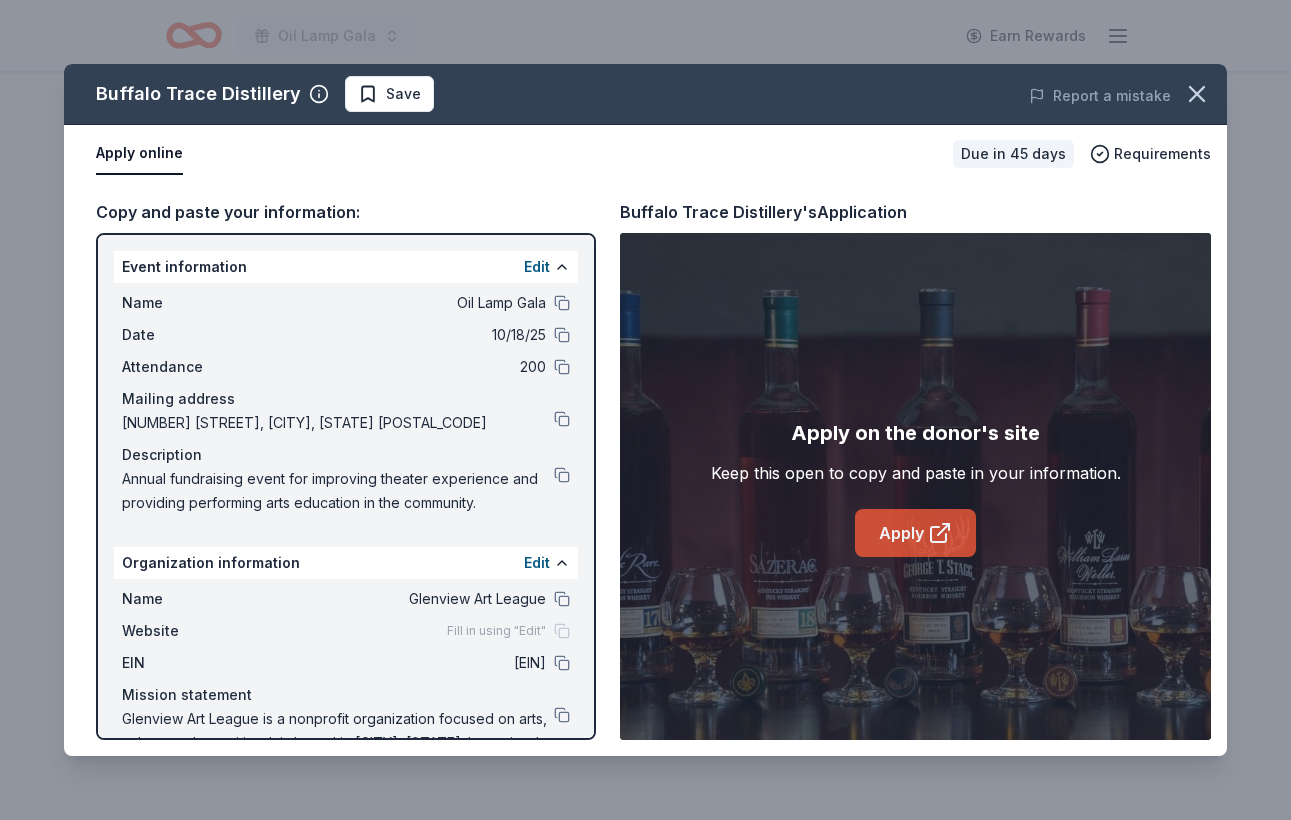click on "Apply" at bounding box center [915, 533] 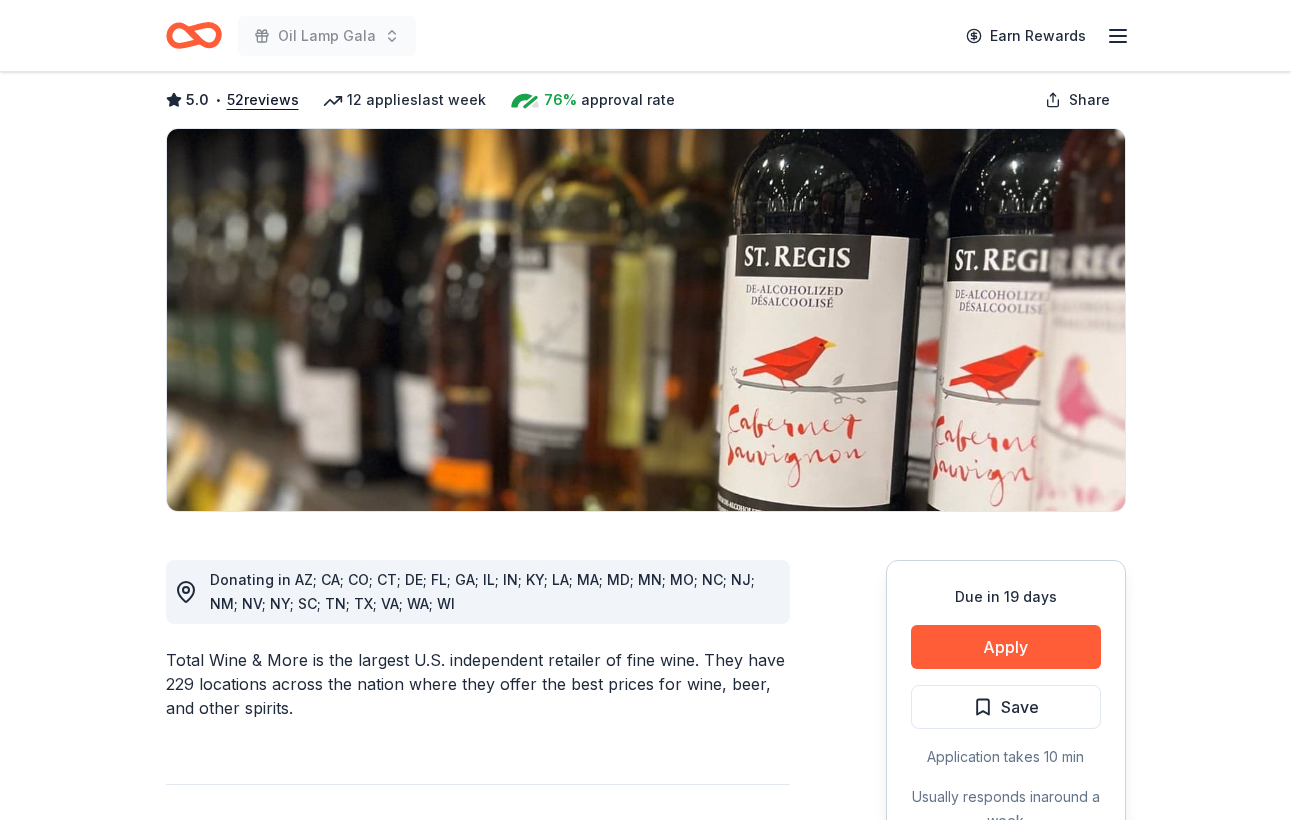 scroll, scrollTop: 100, scrollLeft: 0, axis: vertical 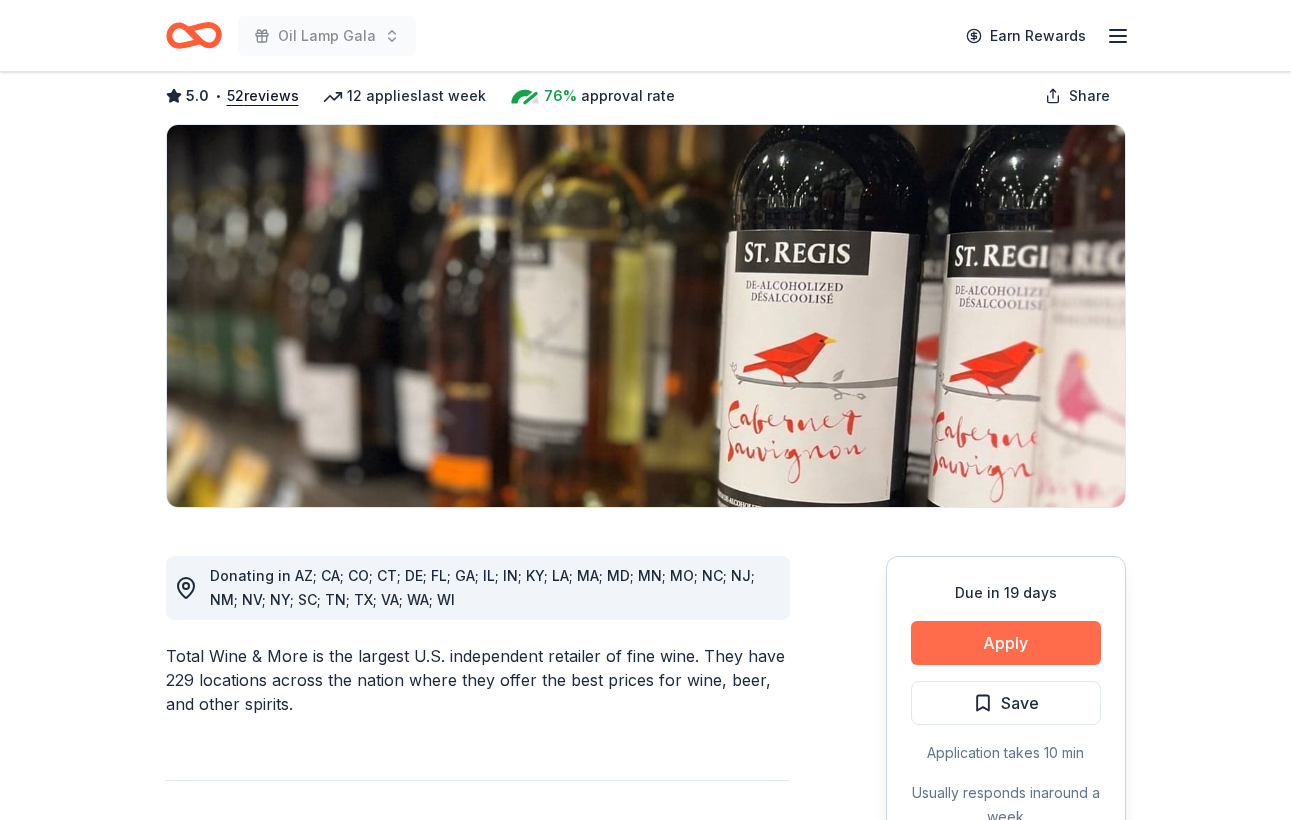 click on "Apply" at bounding box center [1006, 643] 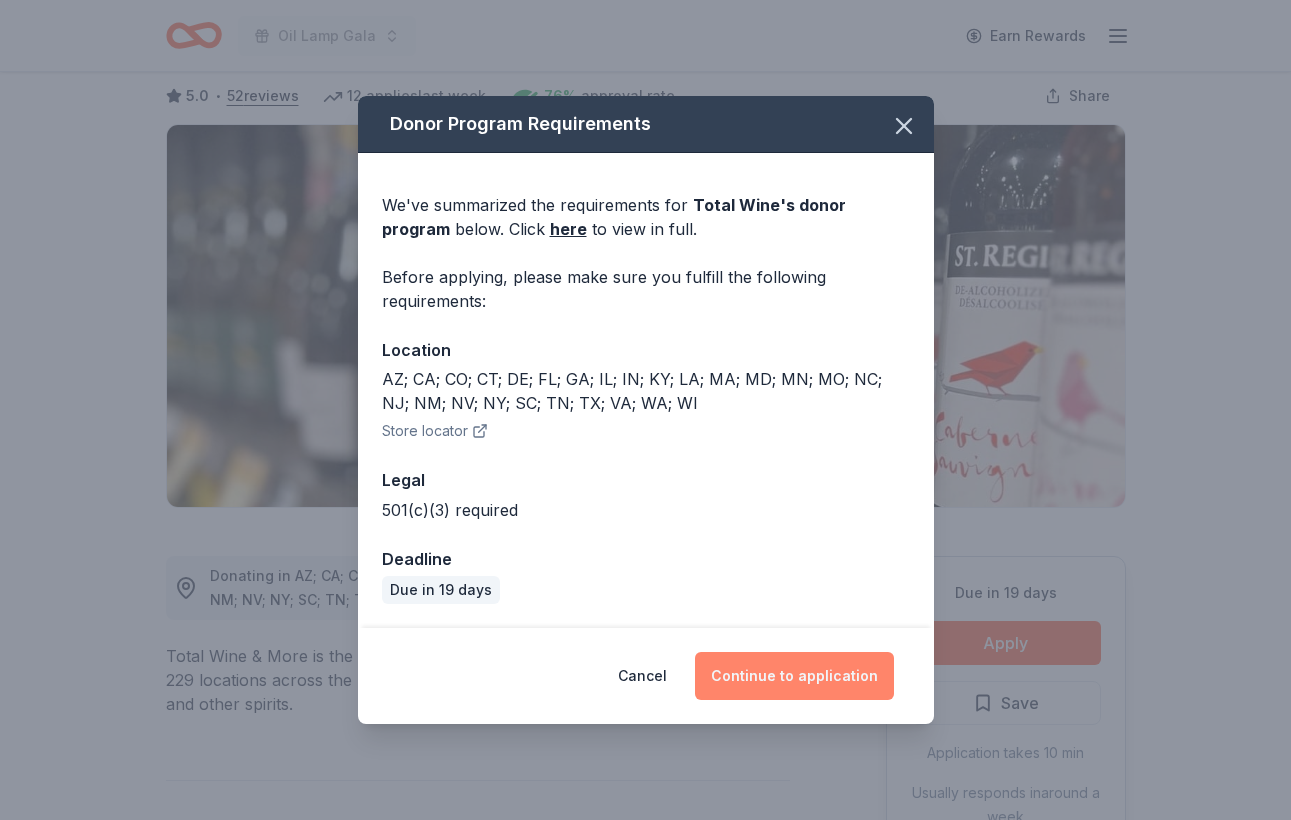 click on "Continue to application" at bounding box center [794, 676] 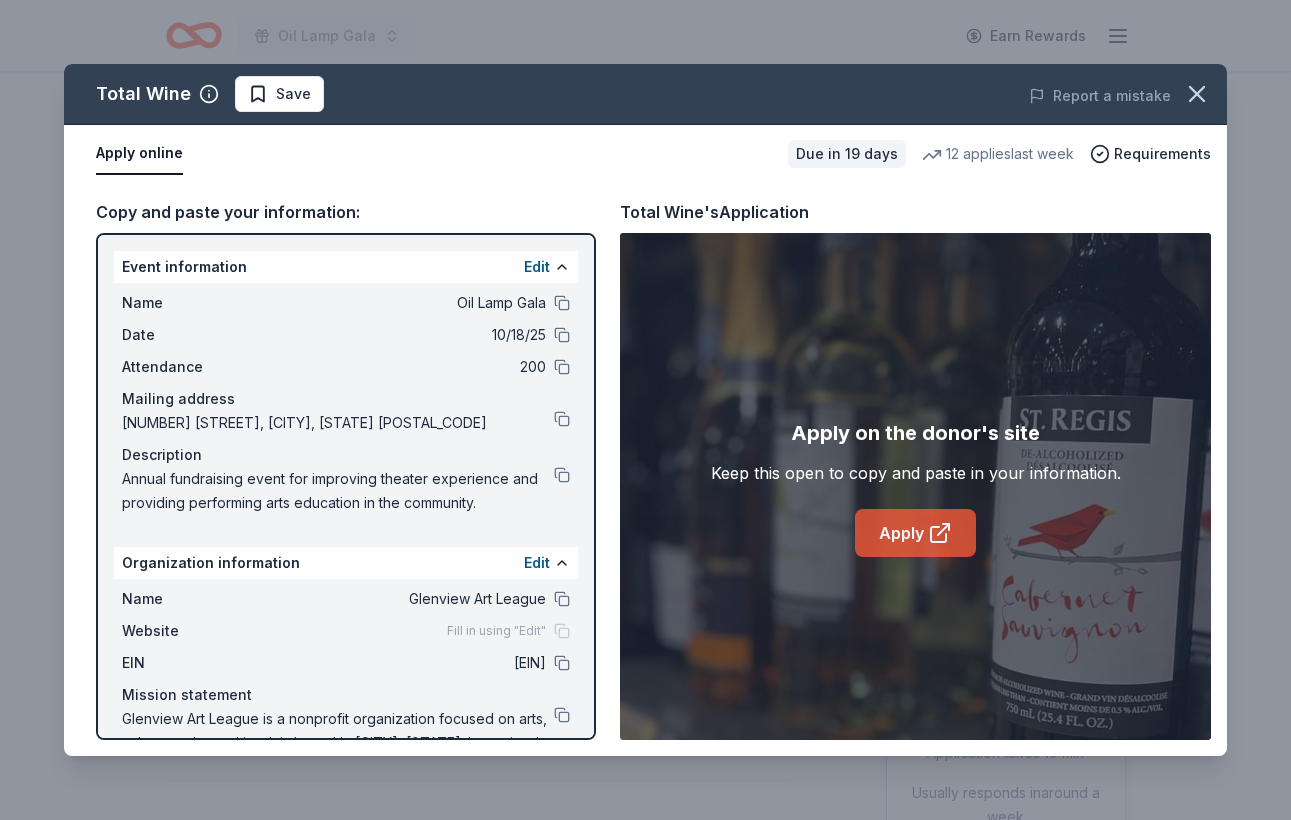 click on "Apply" at bounding box center [915, 533] 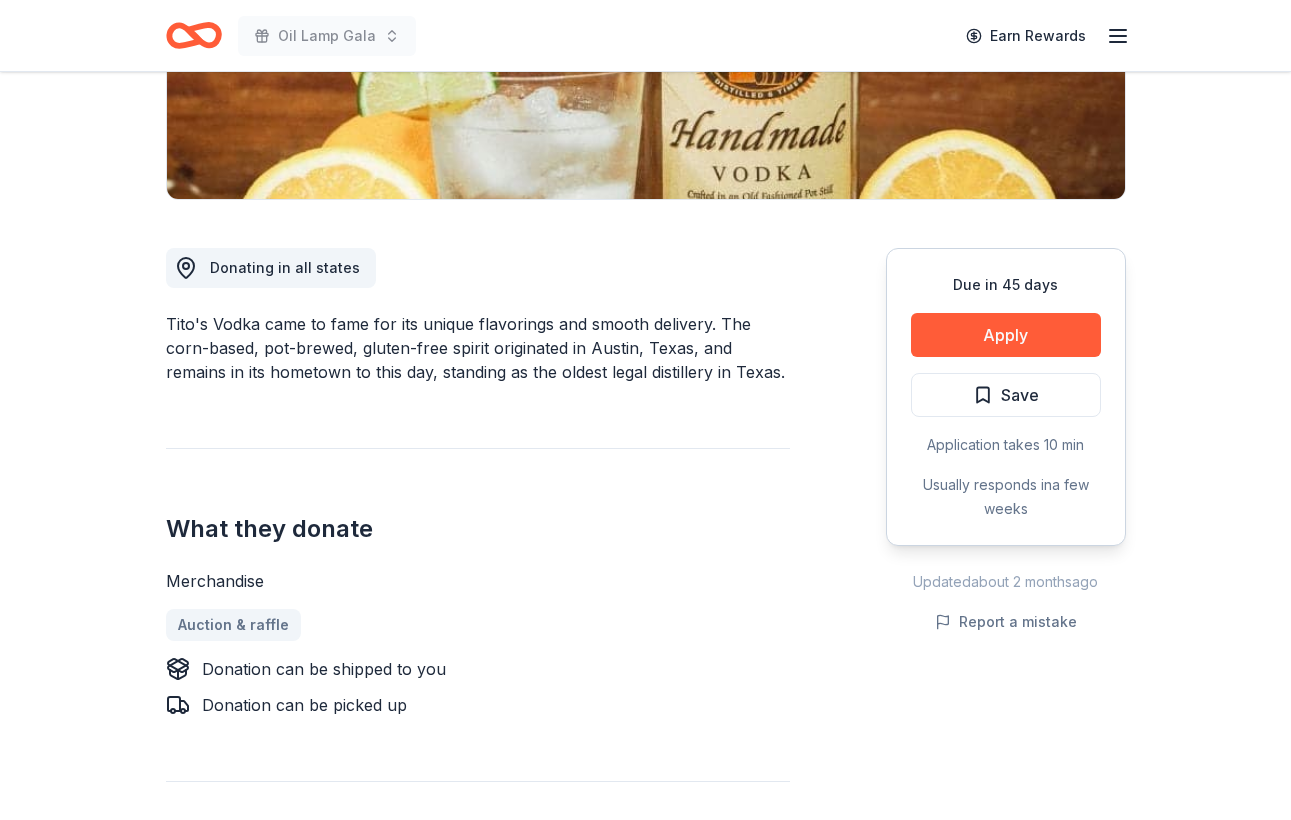 scroll, scrollTop: 418, scrollLeft: 0, axis: vertical 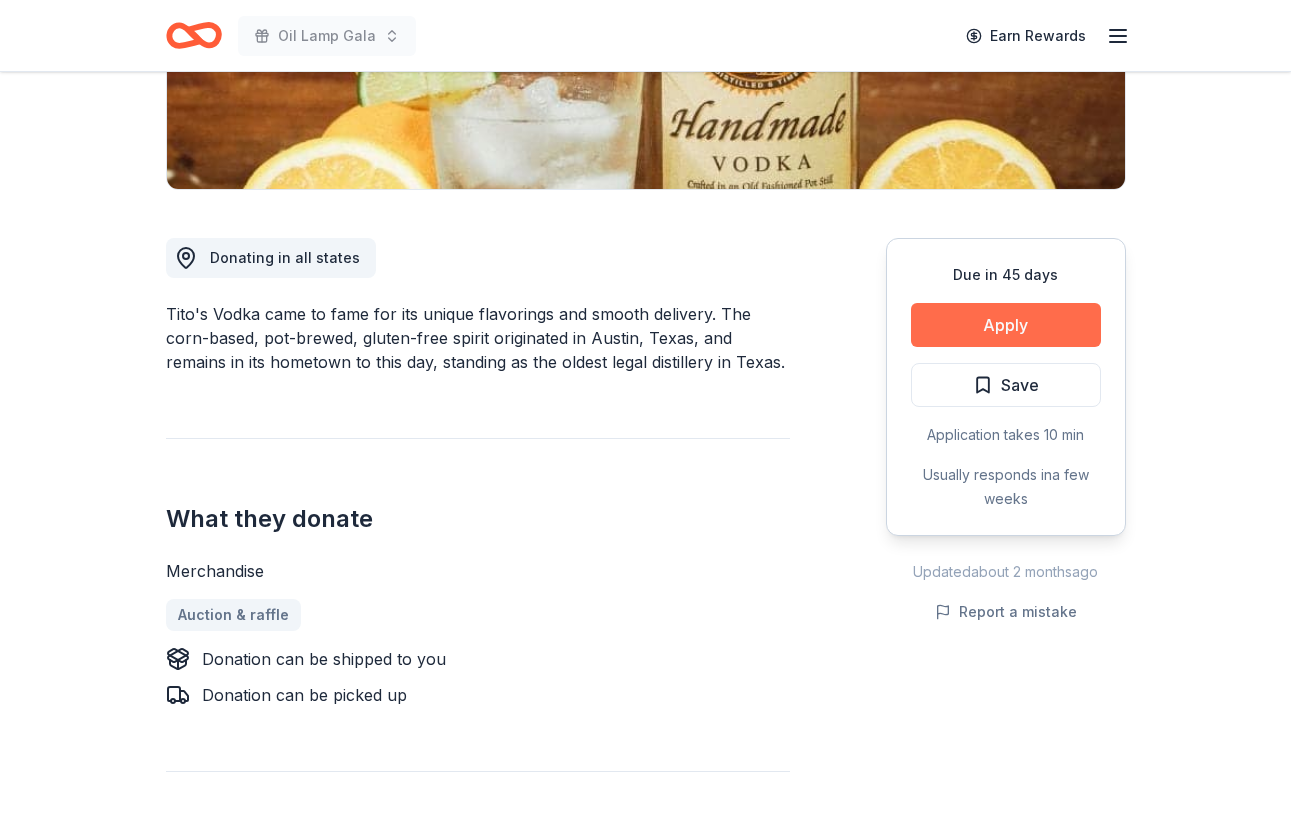 click on "Apply" at bounding box center (1006, 325) 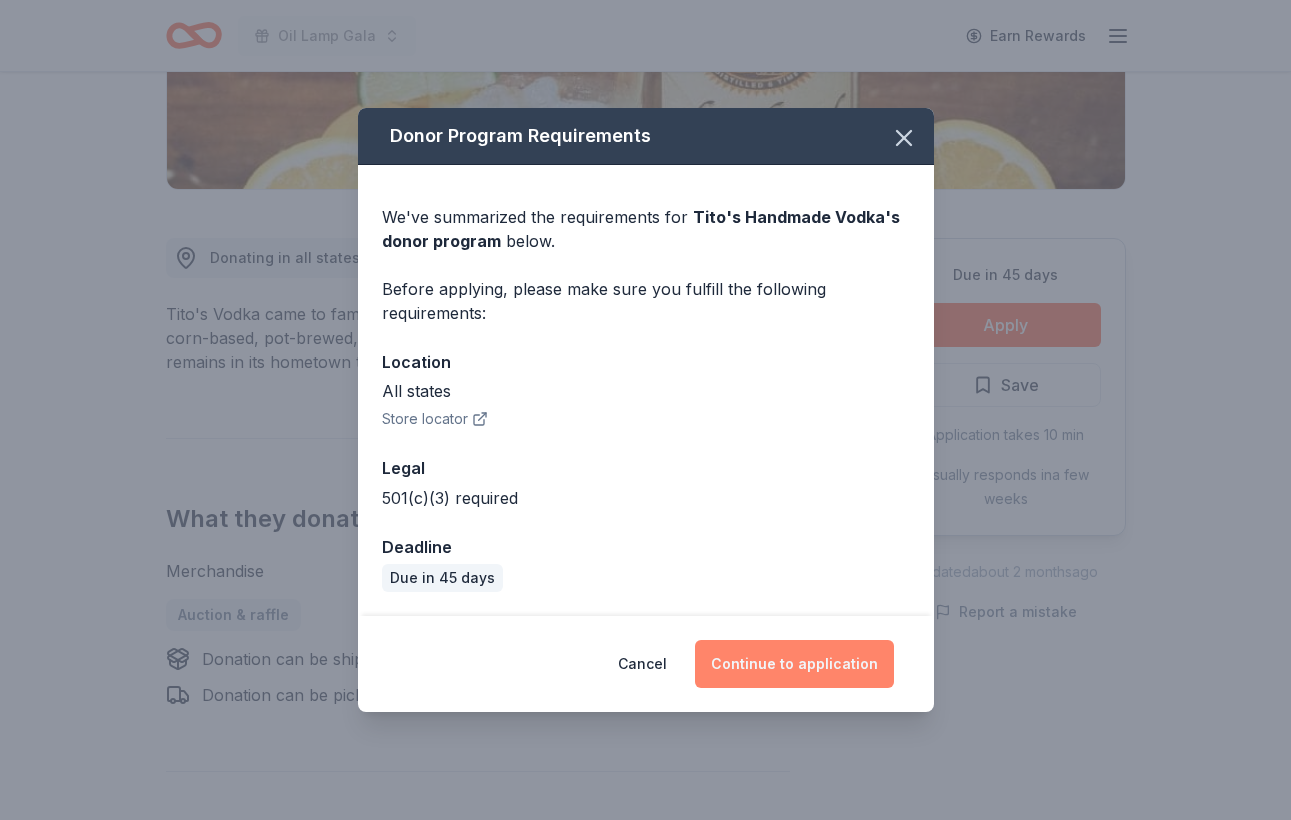 click on "Continue to application" at bounding box center [794, 664] 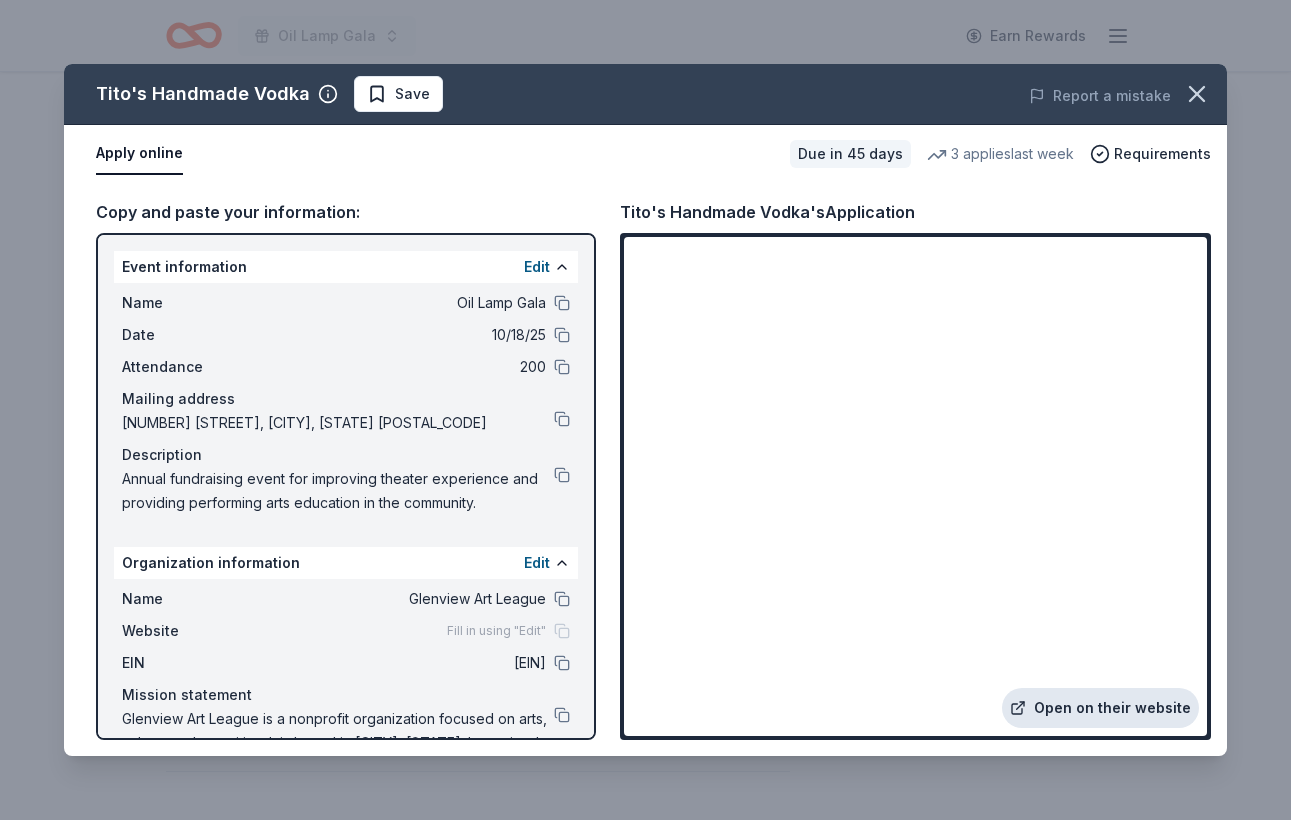 click on "Open on their website" at bounding box center (1100, 708) 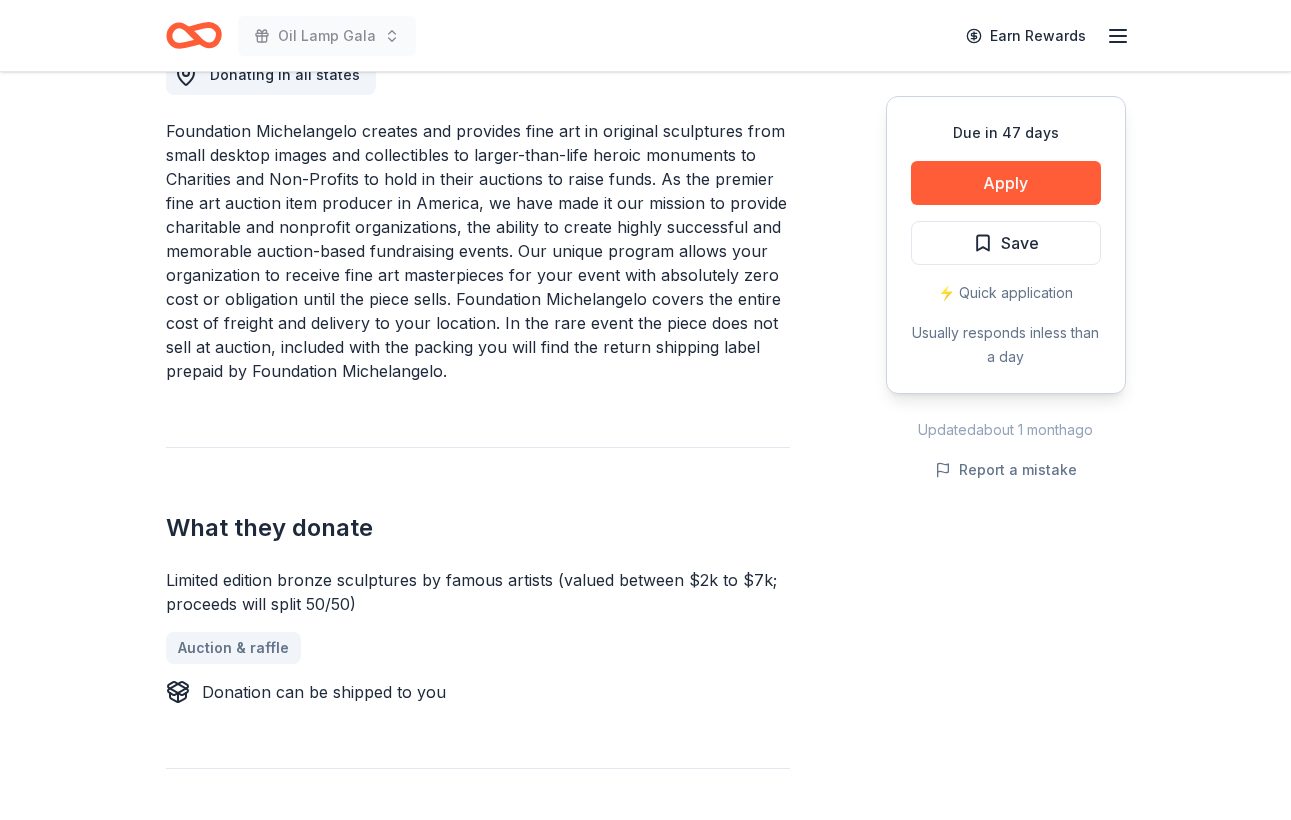scroll, scrollTop: 615, scrollLeft: 0, axis: vertical 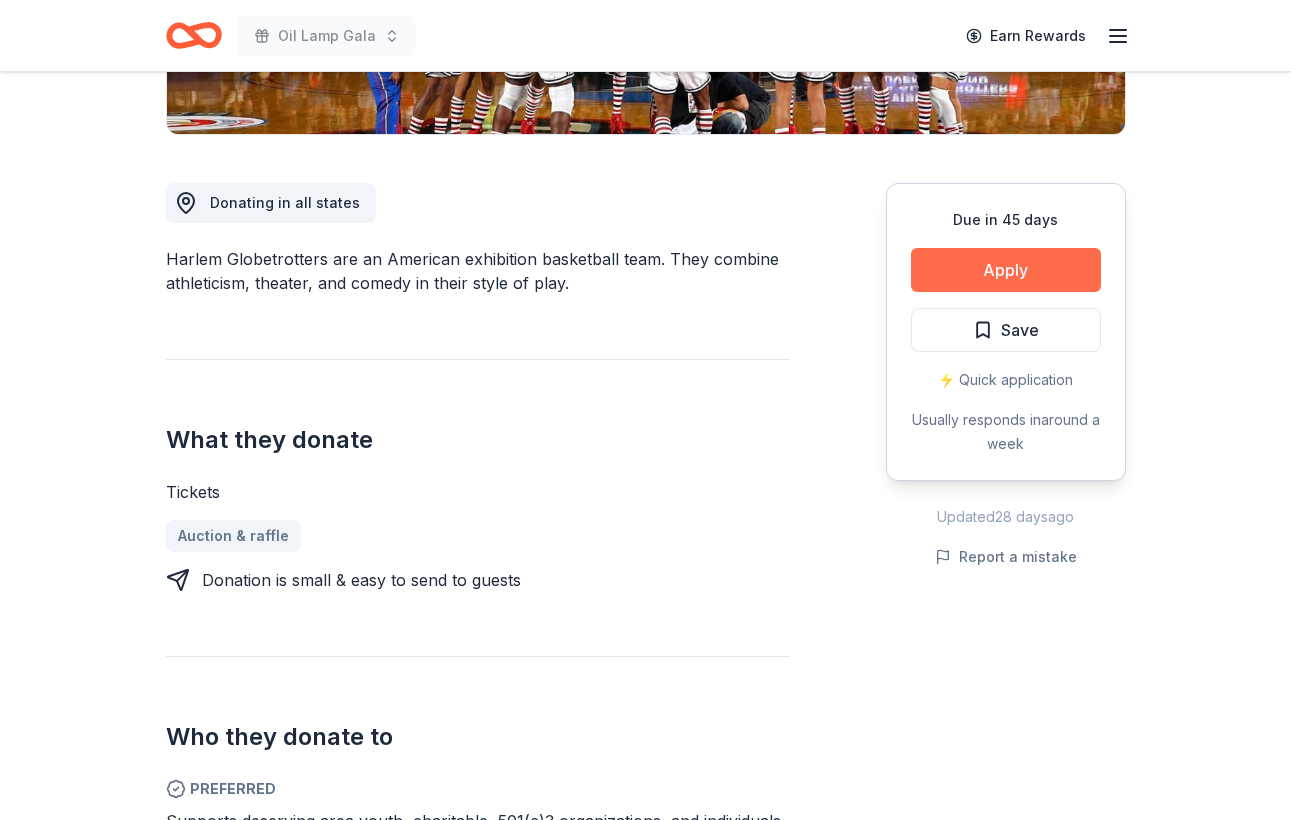 click on "Apply" at bounding box center [1006, 270] 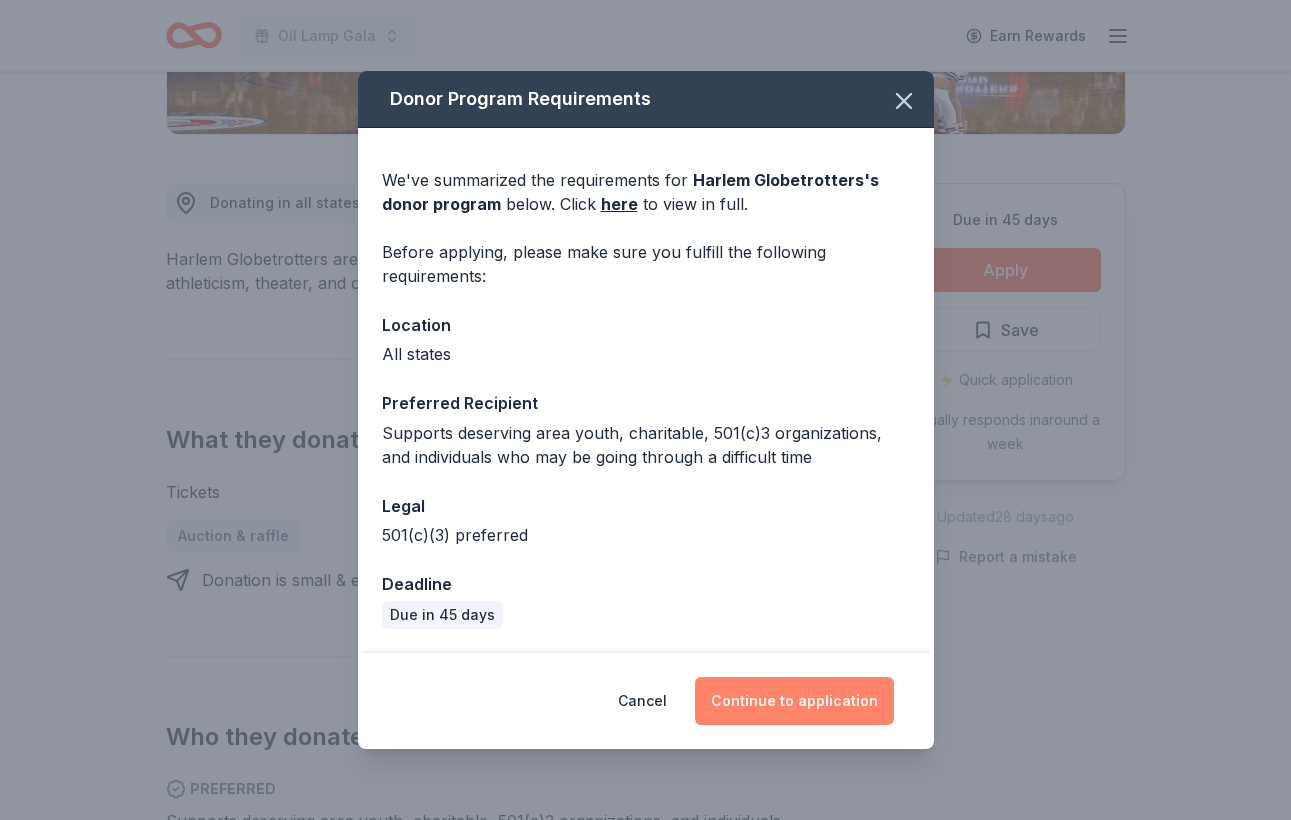 click on "Continue to application" at bounding box center (794, 701) 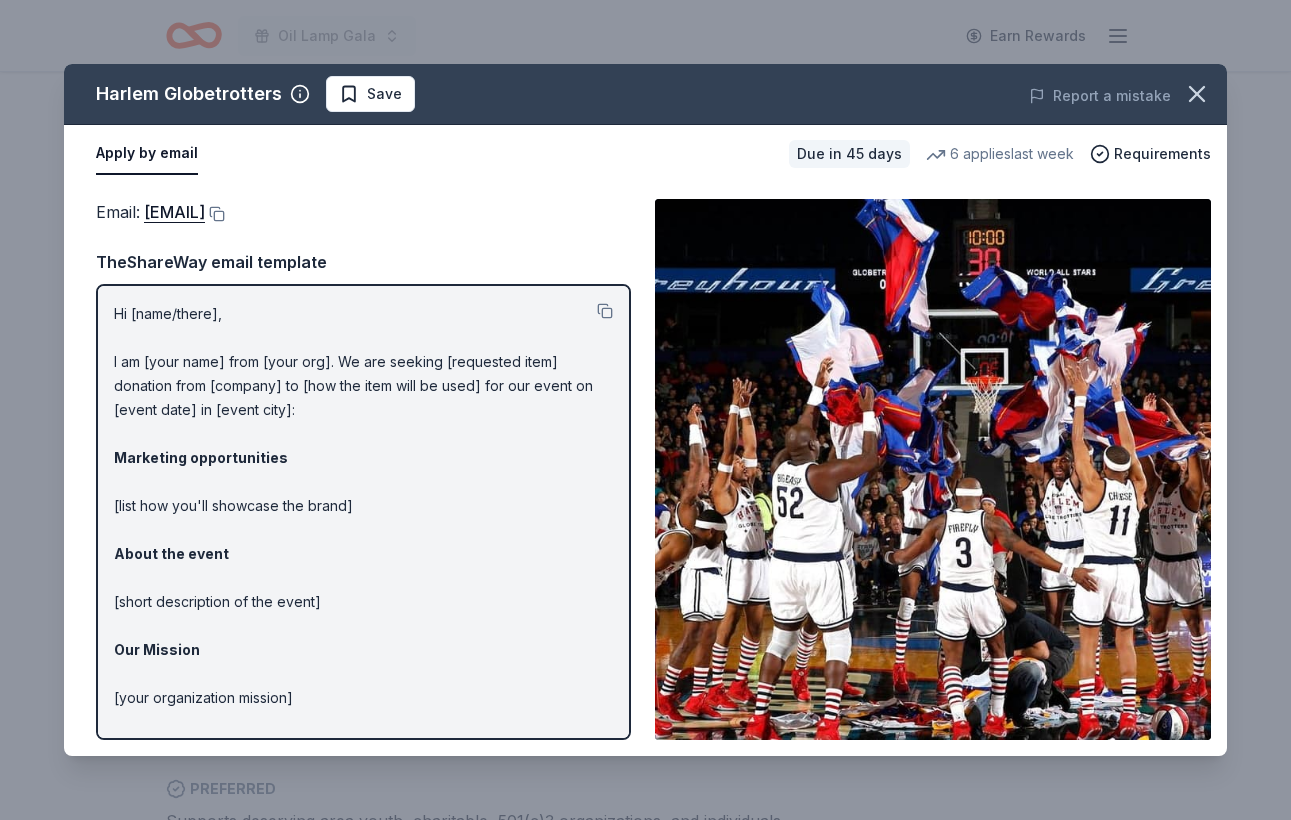 drag, startPoint x: 960, startPoint y: 85, endPoint x: 960, endPoint y: 42, distance: 43 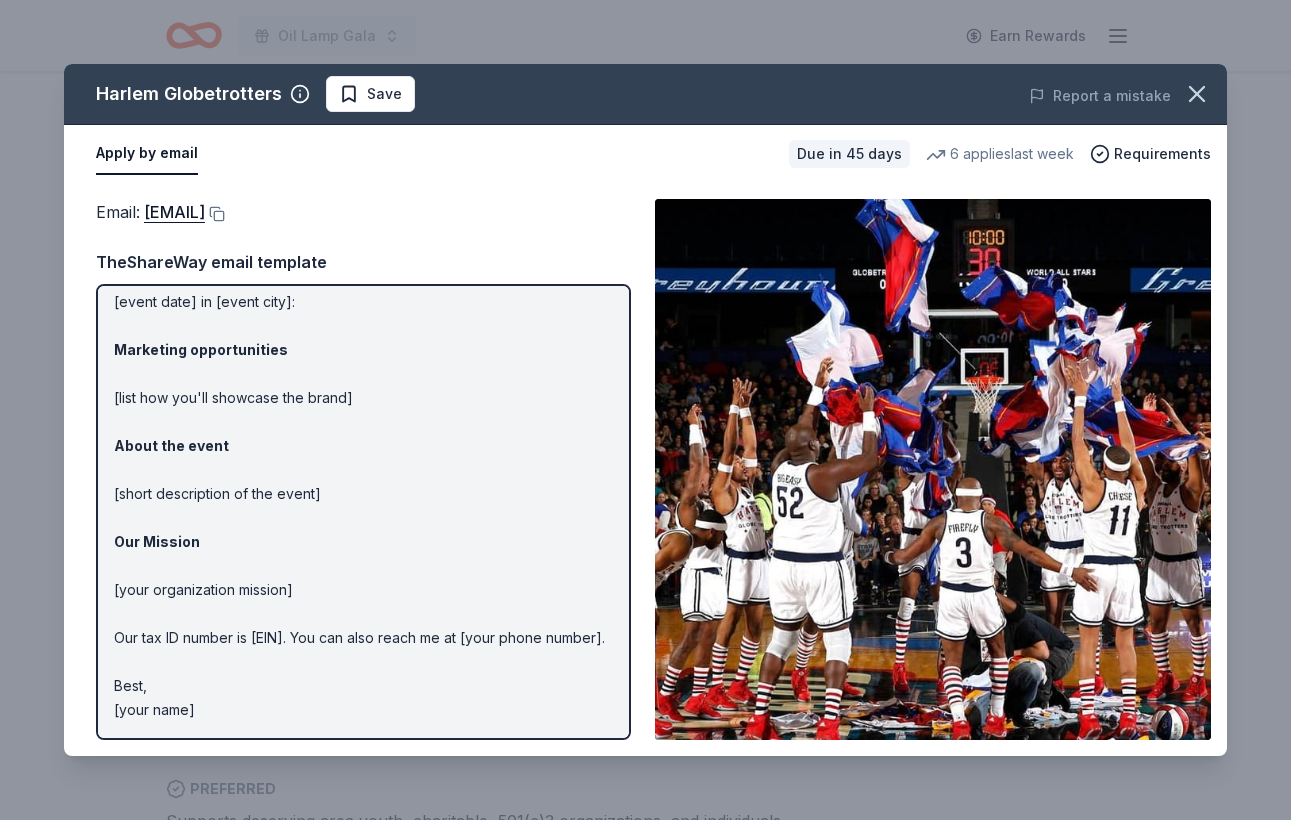 scroll, scrollTop: 107, scrollLeft: 0, axis: vertical 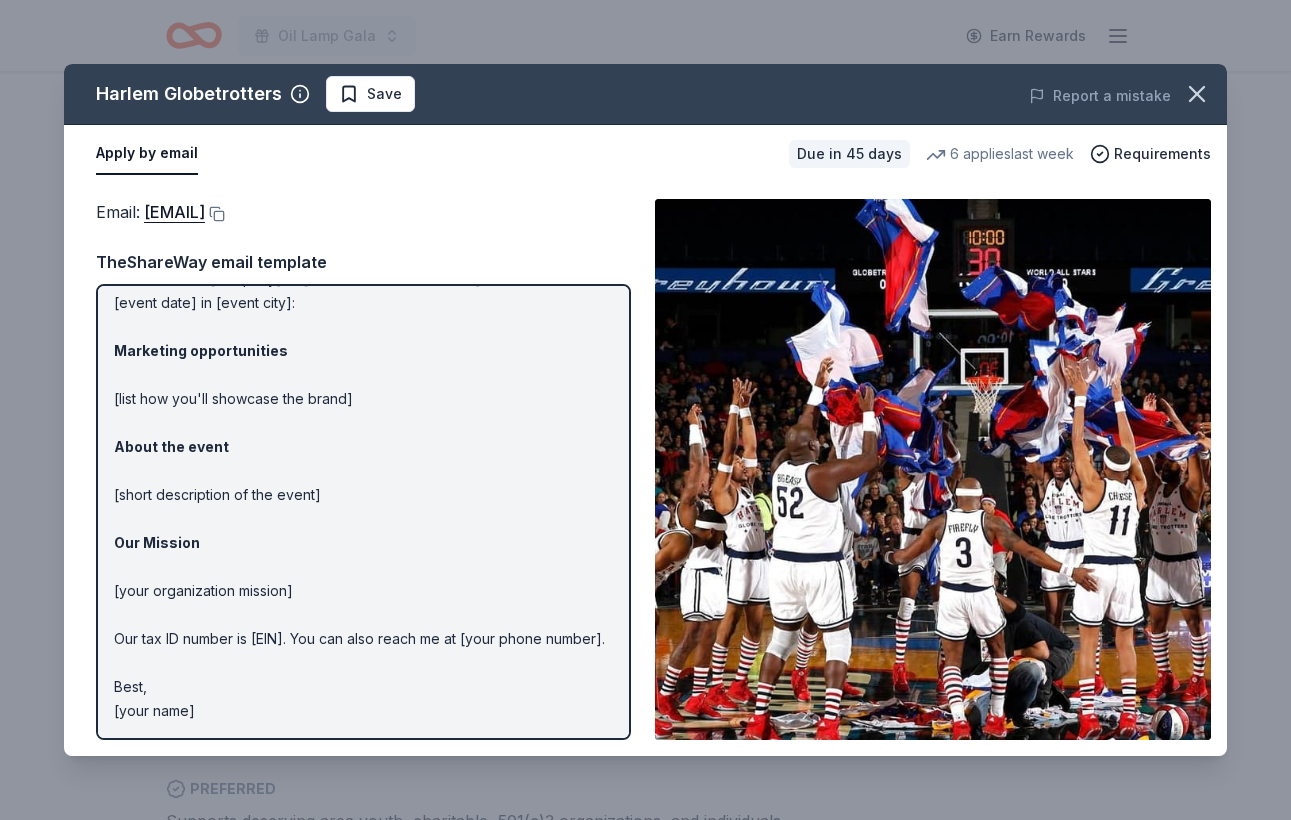 click on "Hi [name/there],
I am [your name] from [your org]. We are seeking [requested item] donation from [company] to [how the item will be used] for our event on [event date] in [event city]:
Marketing opportunities
[list how you'll showcase the brand]
About the event
[short description of the event]
Our Mission
[your organization mission]
Our tax ID number is [EIN]. You can also reach me at [your phone number].
Best,
[your name]" at bounding box center [363, 459] 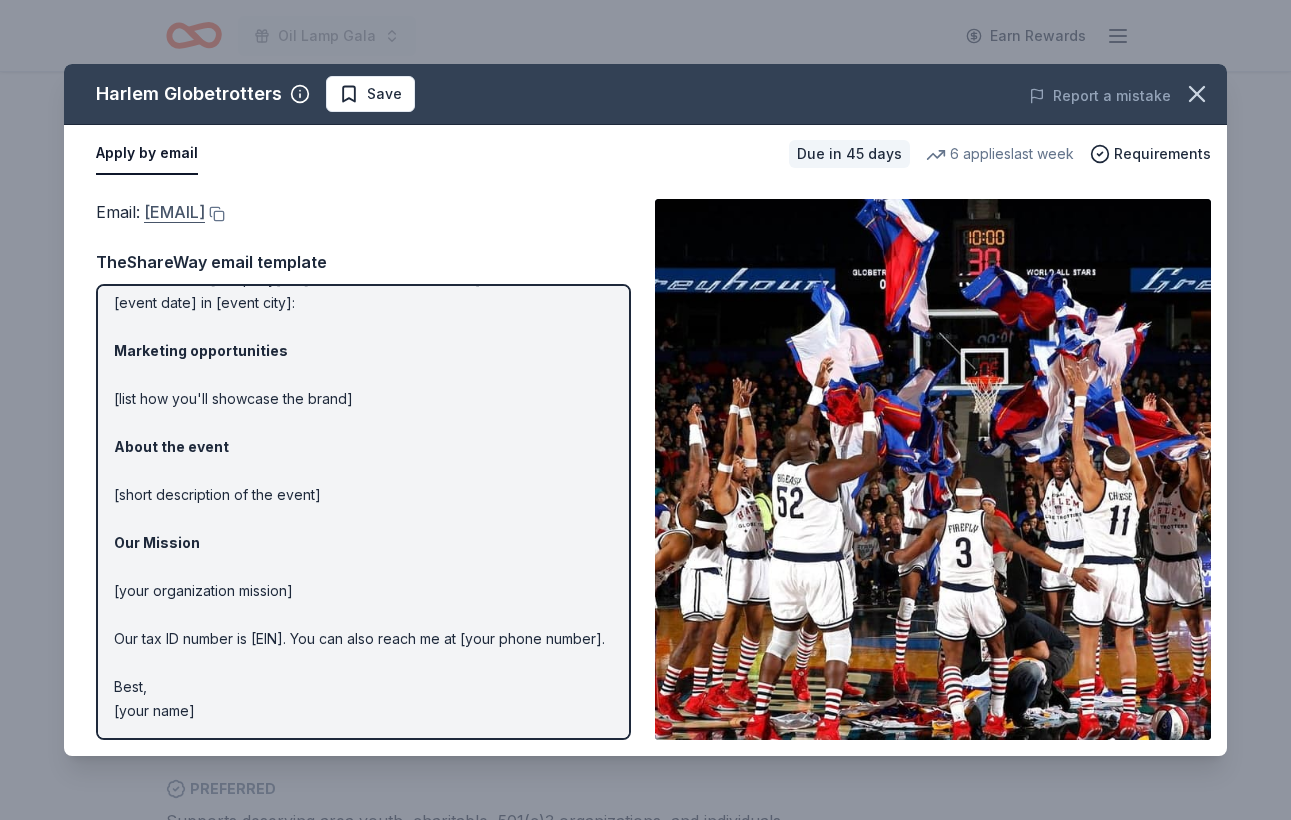 click on "info@harlemglobetrotters.com" at bounding box center (174, 212) 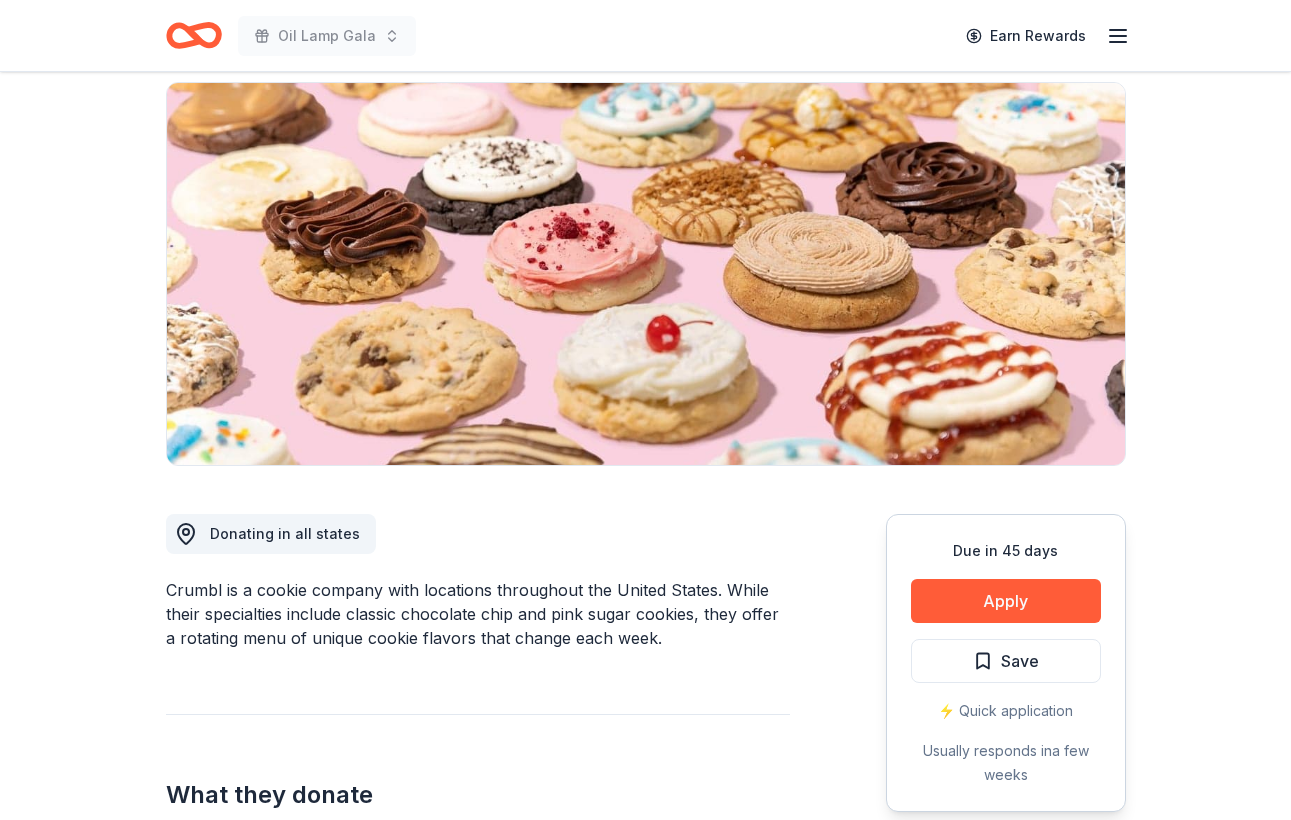 scroll, scrollTop: 68, scrollLeft: 0, axis: vertical 